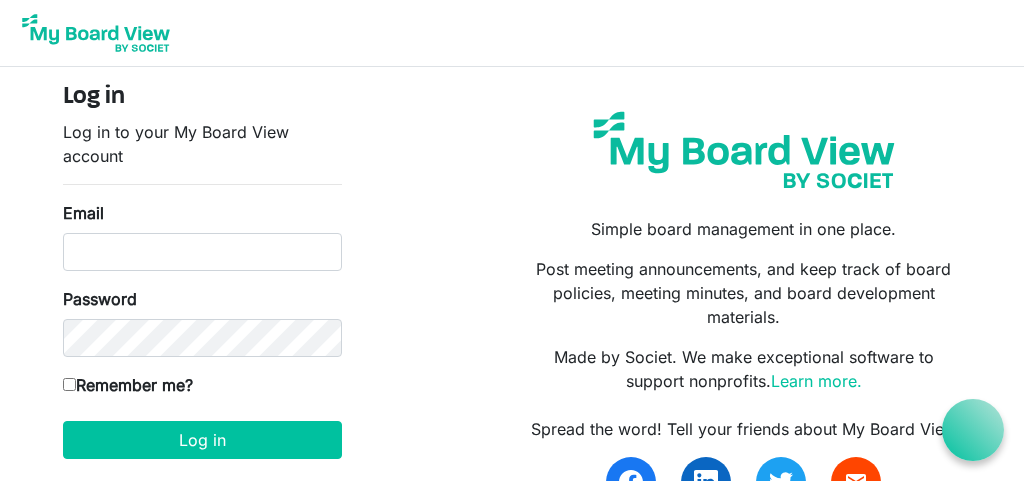 scroll, scrollTop: 0, scrollLeft: 0, axis: both 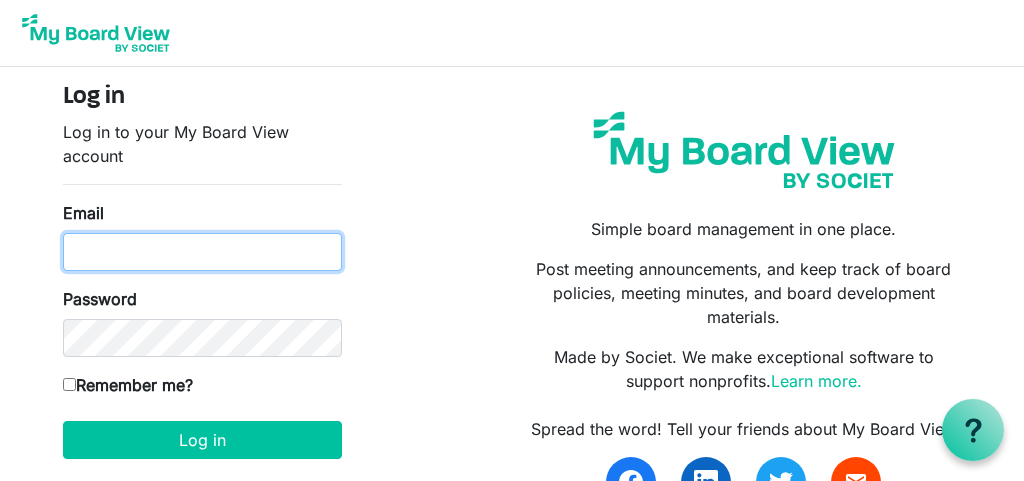 type on "[EMAIL]" 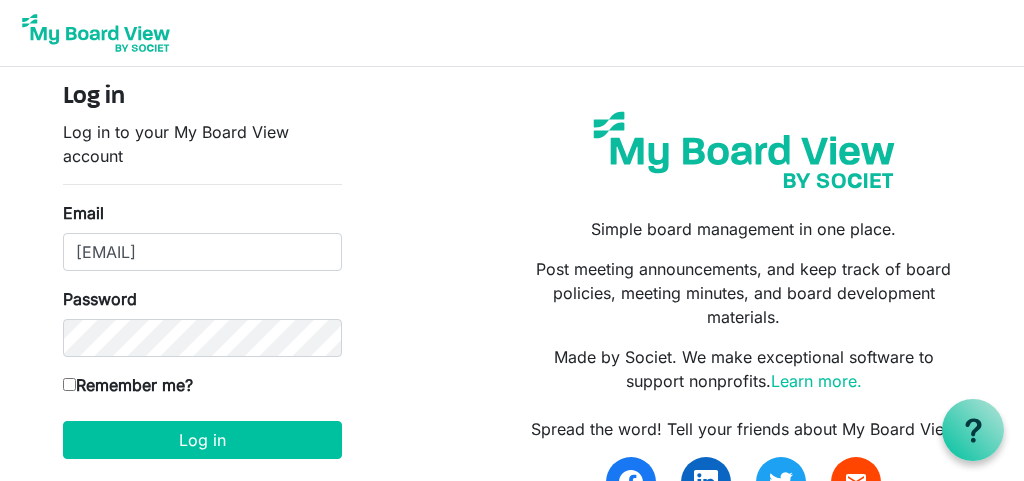click on "Remember me?" at bounding box center (69, 384) 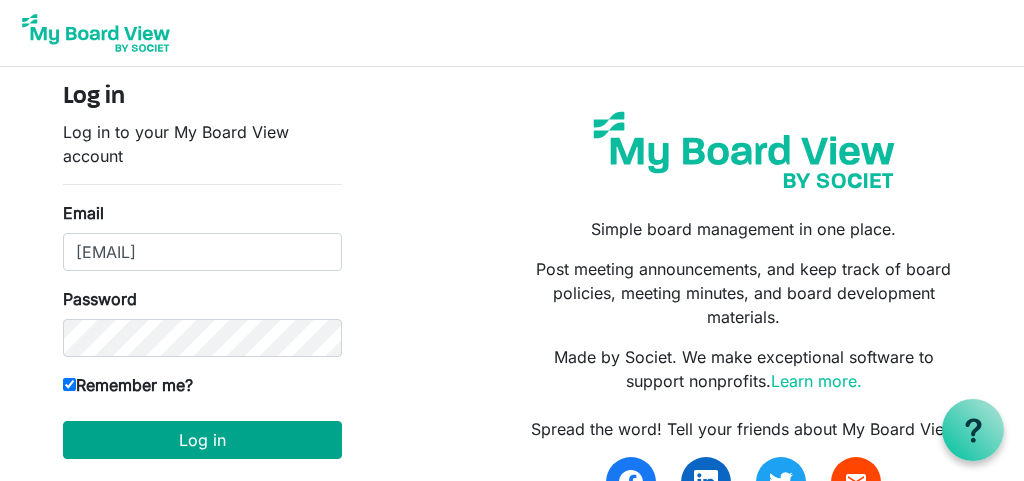 click on "Log in" at bounding box center [202, 440] 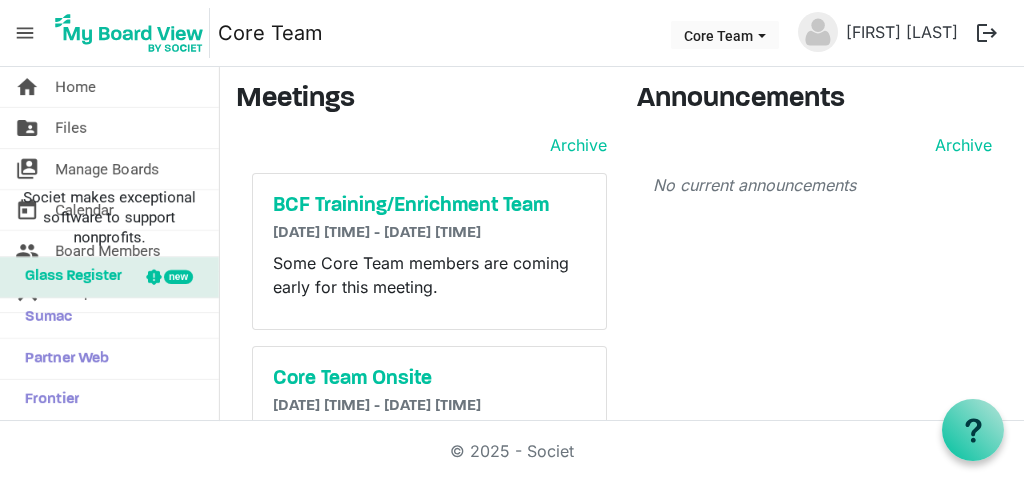 scroll, scrollTop: 0, scrollLeft: 0, axis: both 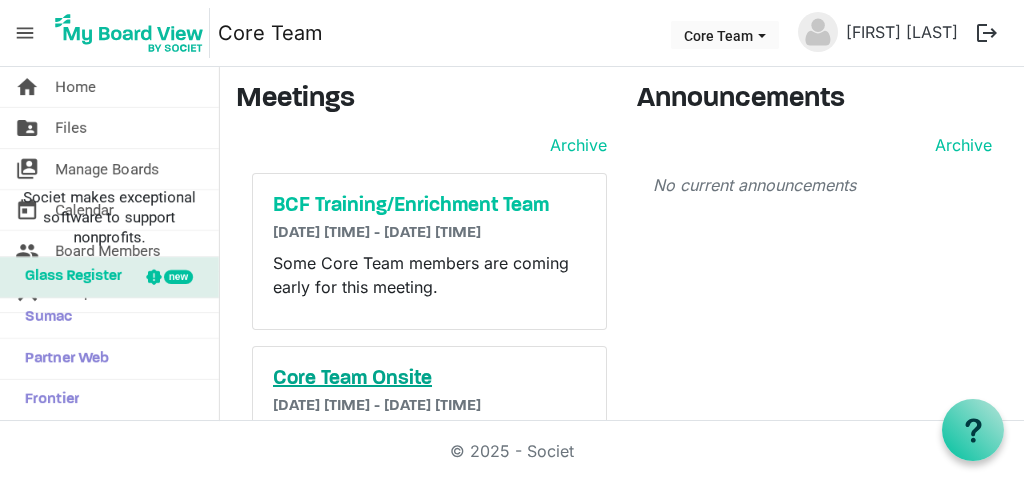 click on "Core Team Onsite" at bounding box center (429, 379) 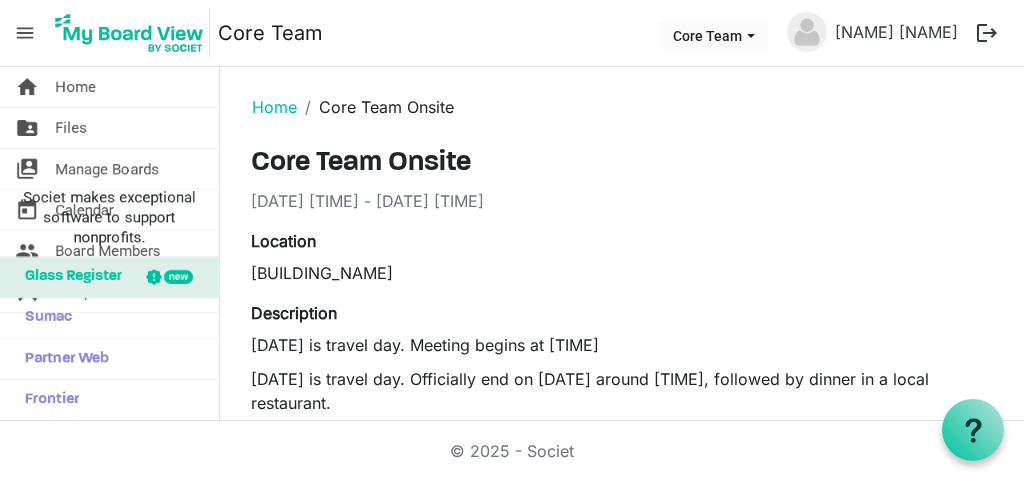 scroll, scrollTop: 0, scrollLeft: 0, axis: both 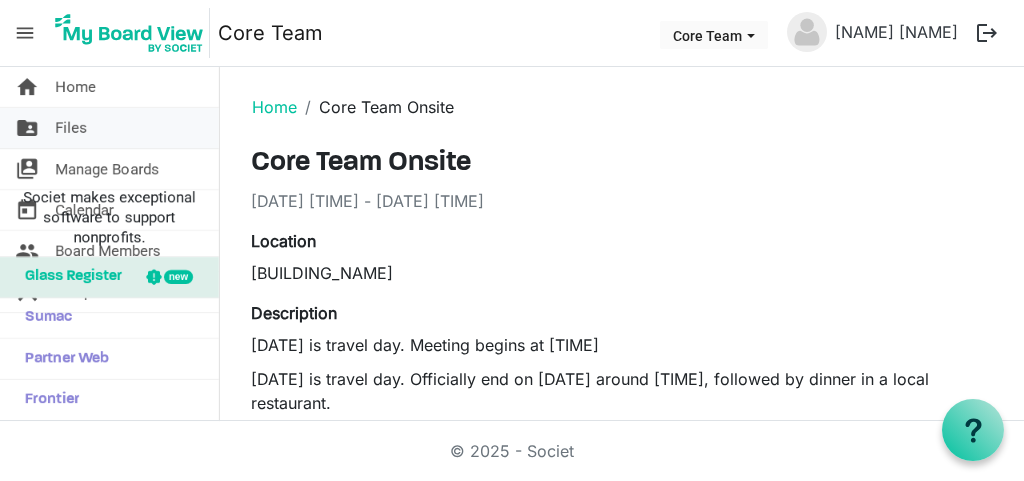 click on "Files" at bounding box center (71, 128) 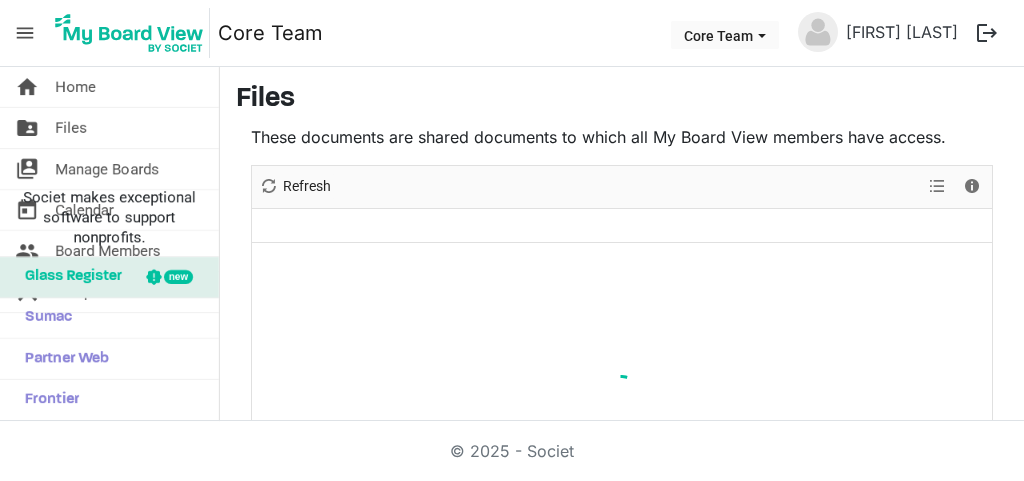 scroll, scrollTop: 0, scrollLeft: 0, axis: both 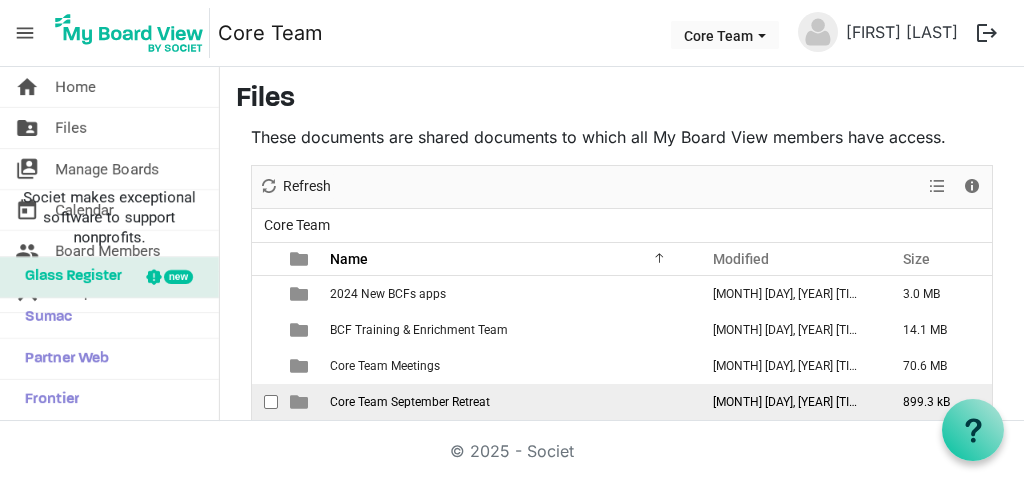 click on "Core Team September Retreat" at bounding box center [508, 402] 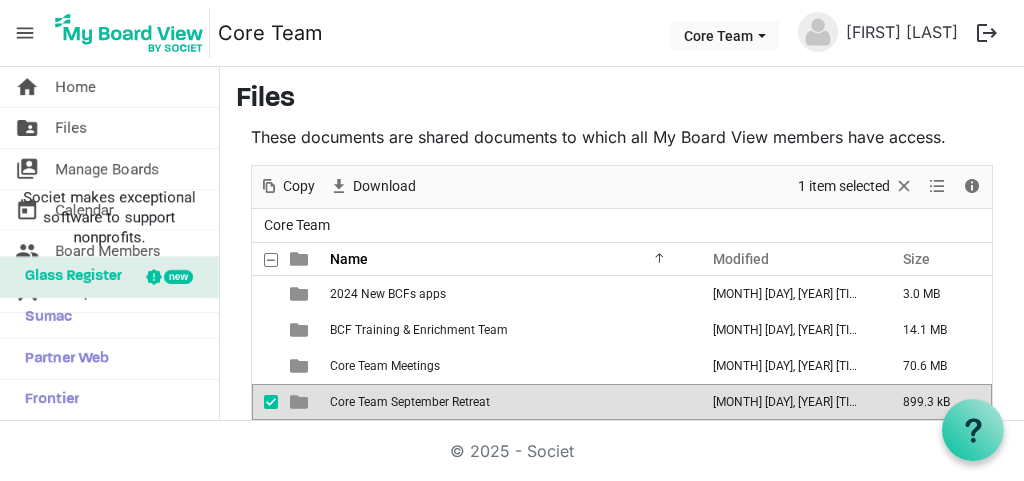 click on "Core Team September Retreat" at bounding box center (508, 402) 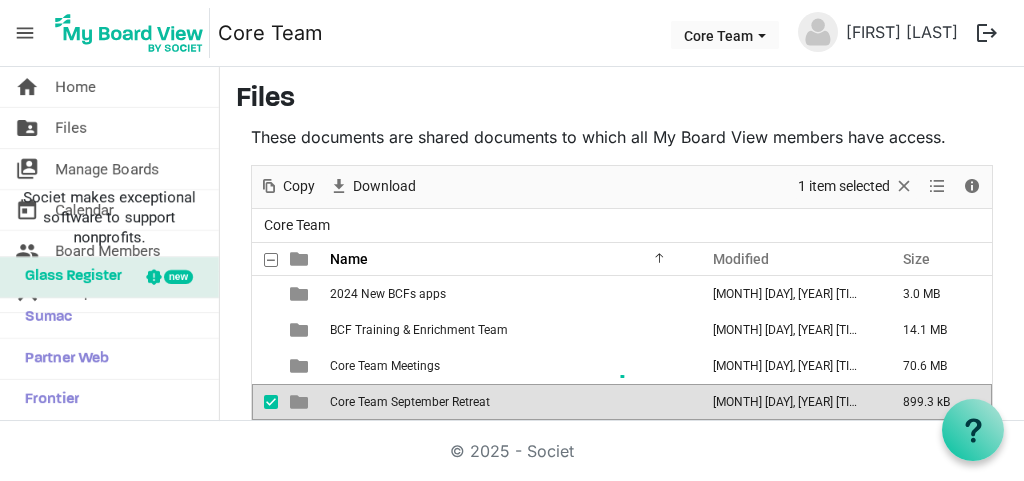 scroll, scrollTop: 175, scrollLeft: 0, axis: vertical 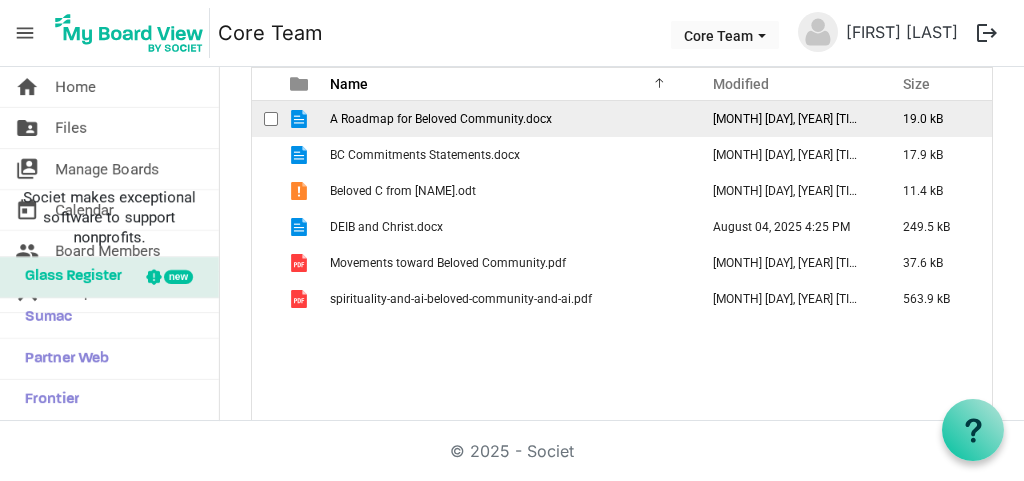 click at bounding box center [271, 119] 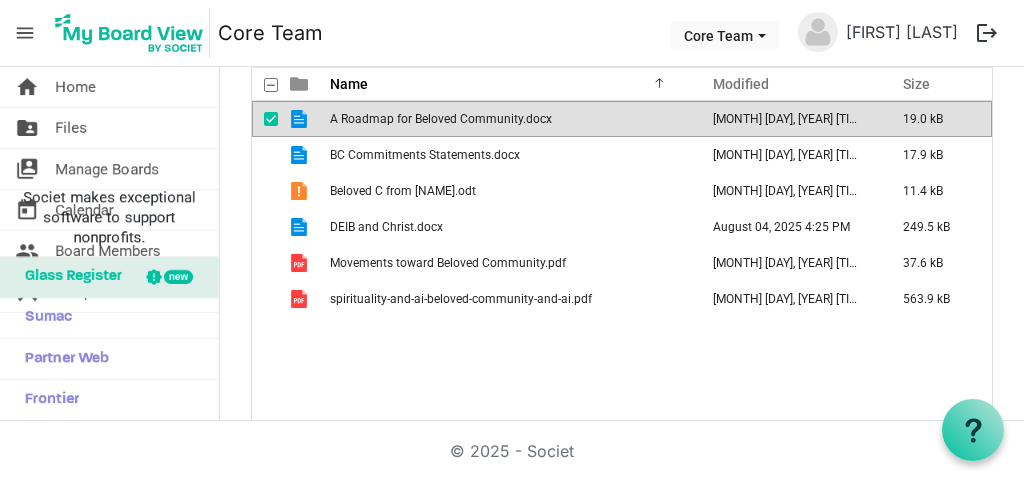 click on "A Roadmap for Beloved Community.docx" at bounding box center (441, 119) 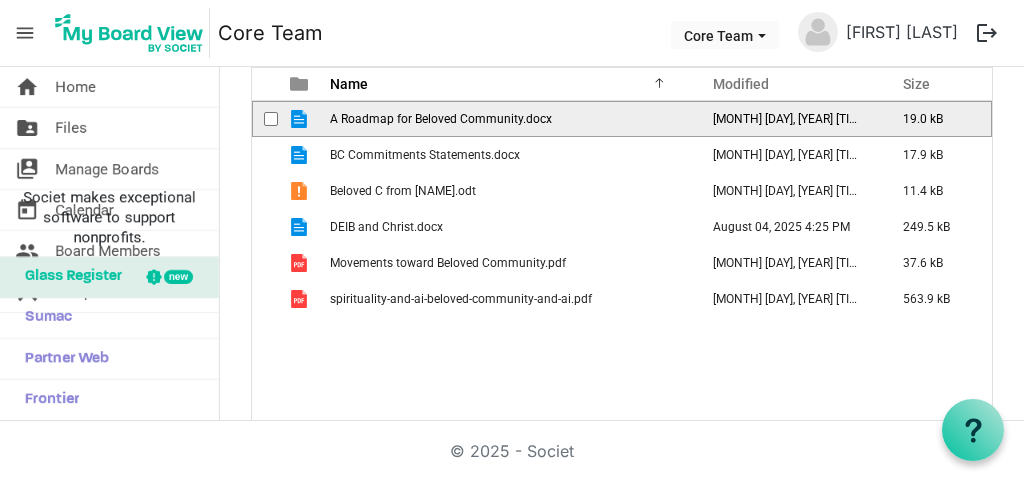 click on "A Roadmap for Beloved Community.docx" at bounding box center (441, 119) 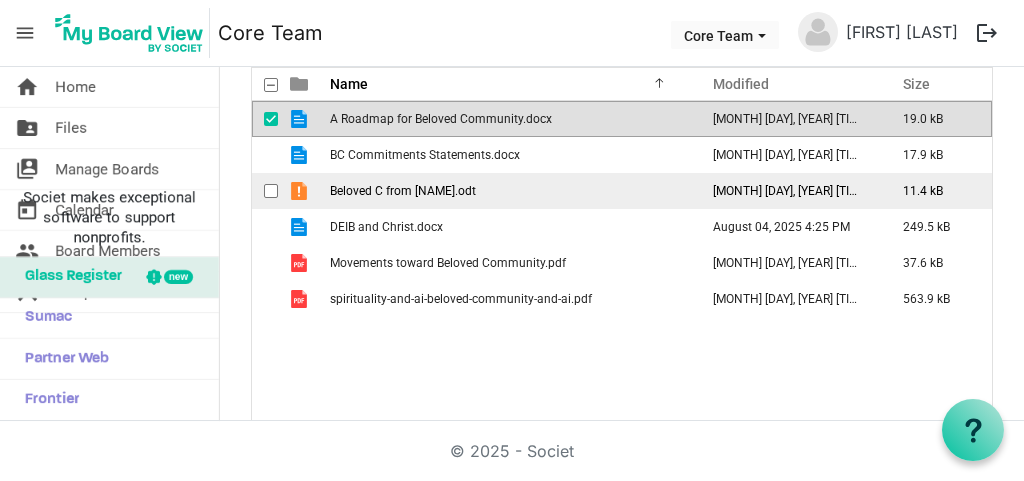 click on "Beloved C from Tammy.odt" at bounding box center (403, 191) 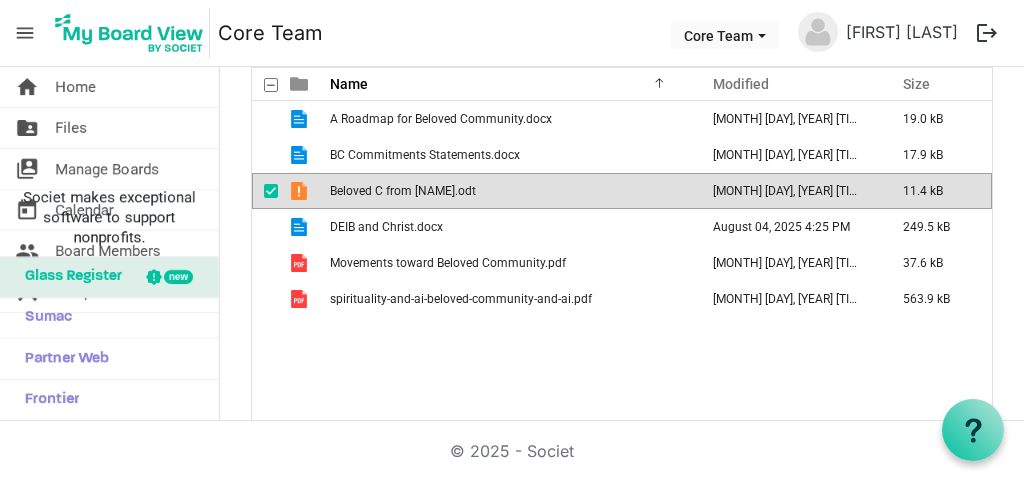 click on "Beloved C from Tammy.odt" at bounding box center [403, 191] 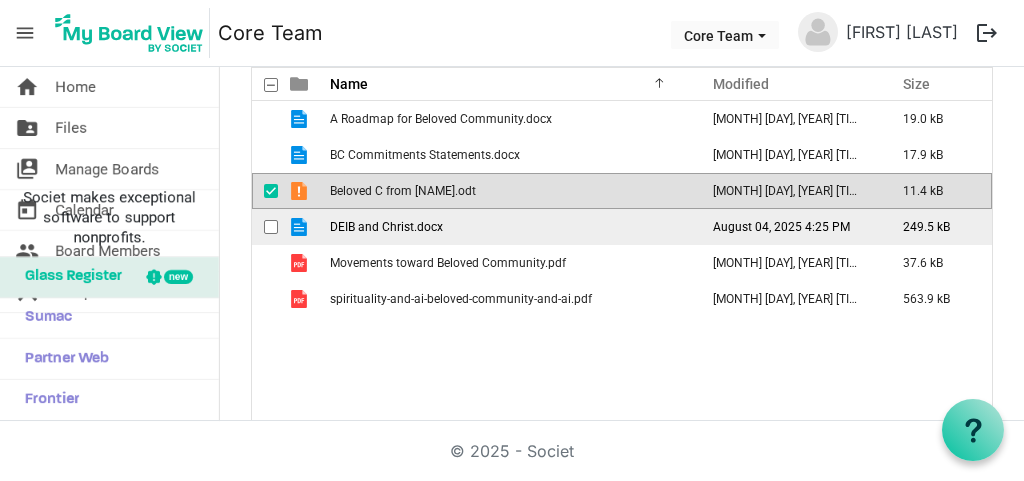 click on "DEIB and Christ.docx" at bounding box center [386, 227] 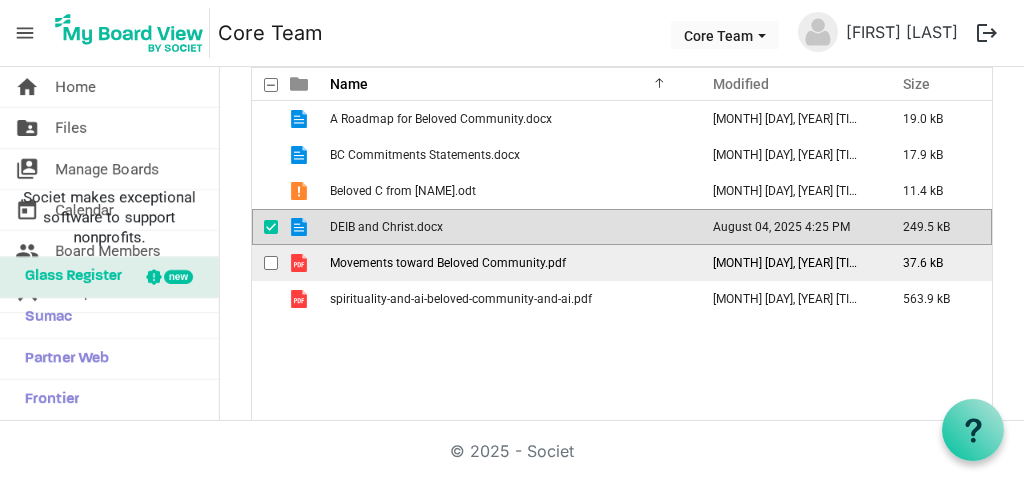 click at bounding box center (271, 263) 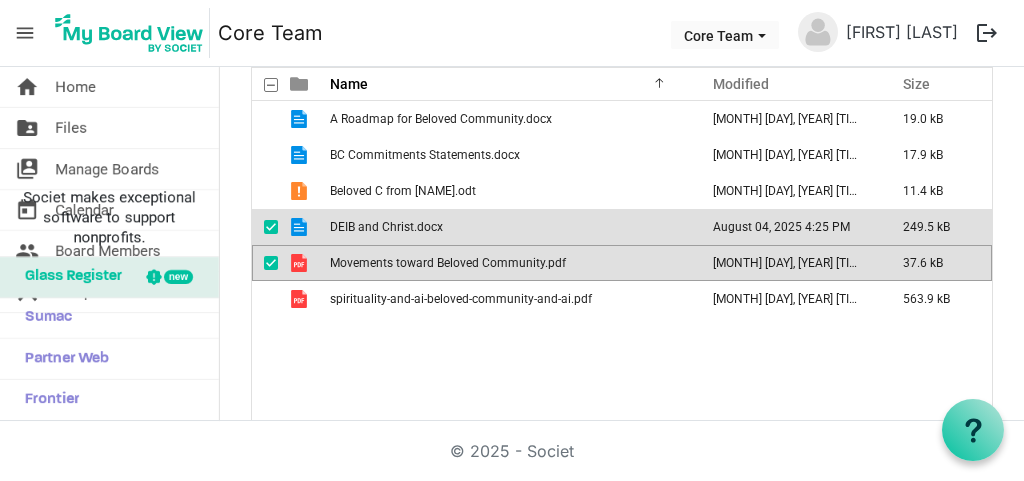click on "Movements toward Beloved Community.pdf" at bounding box center [448, 263] 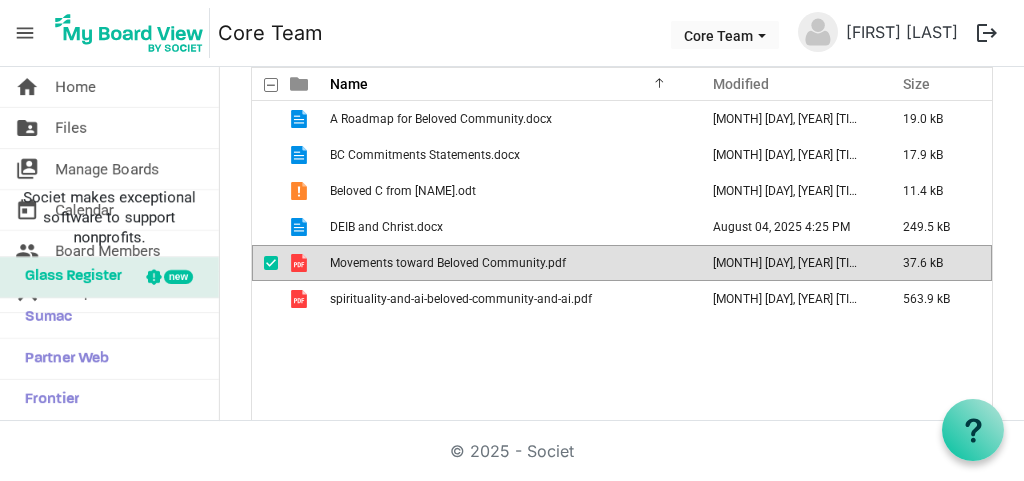 click on "Movements toward Beloved Community.pdf" at bounding box center [448, 263] 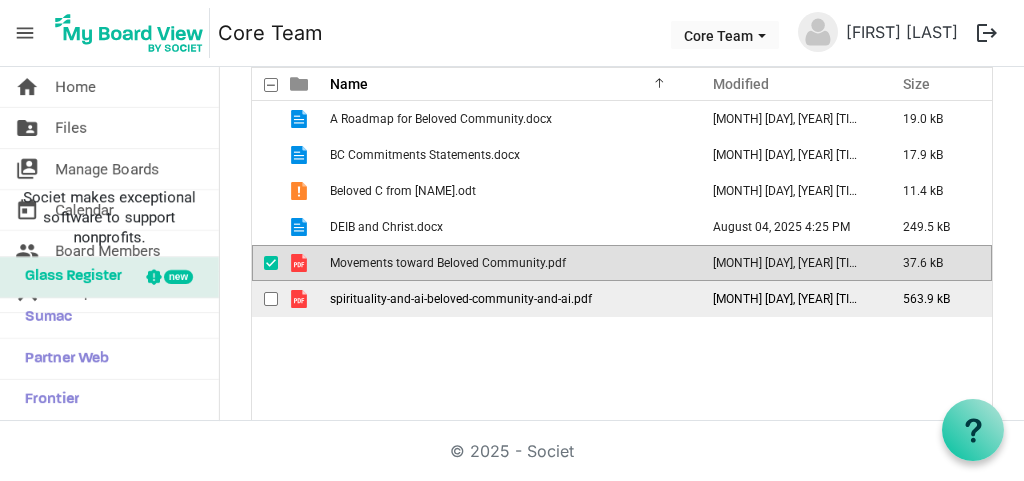 click at bounding box center (271, 299) 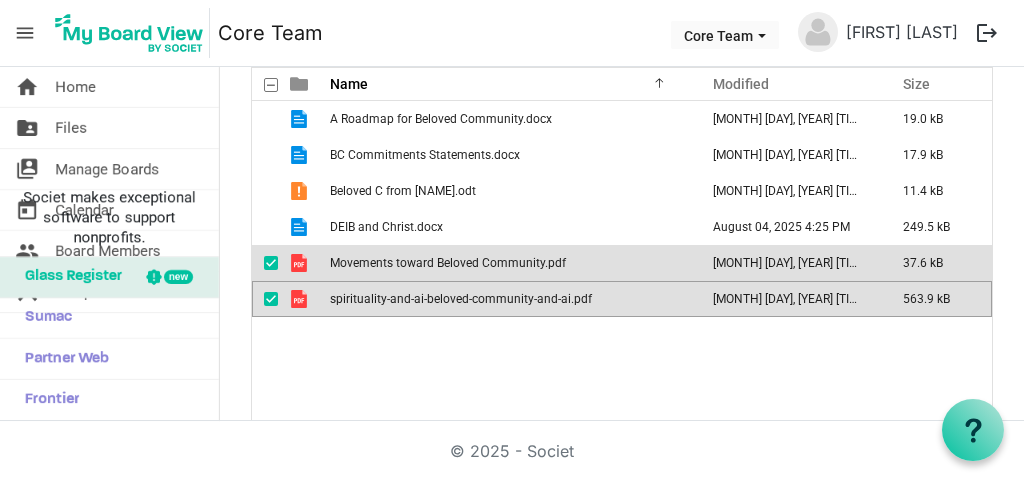 click on "spirituality-and-ai-beloved-community-and-ai.pdf" at bounding box center [461, 299] 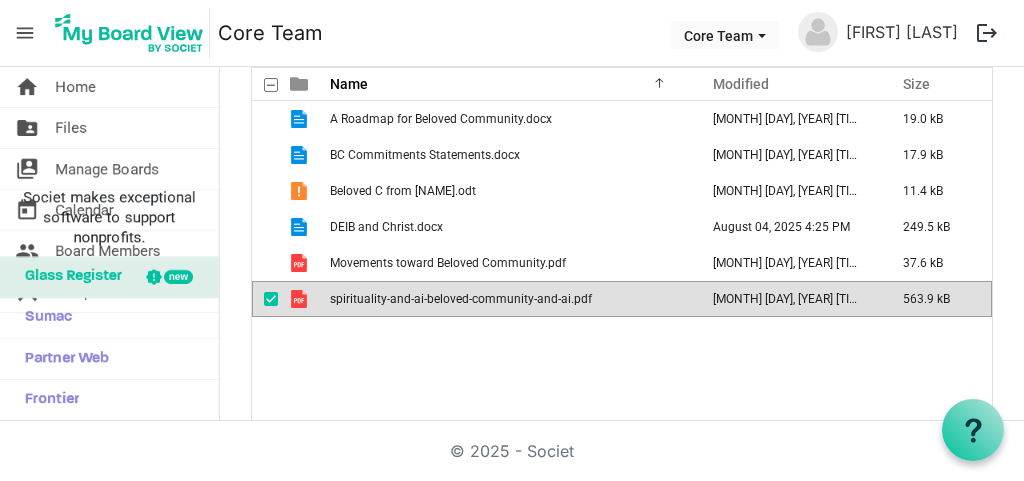 click on "spirituality-and-ai-beloved-community-and-ai.pdf" at bounding box center [461, 299] 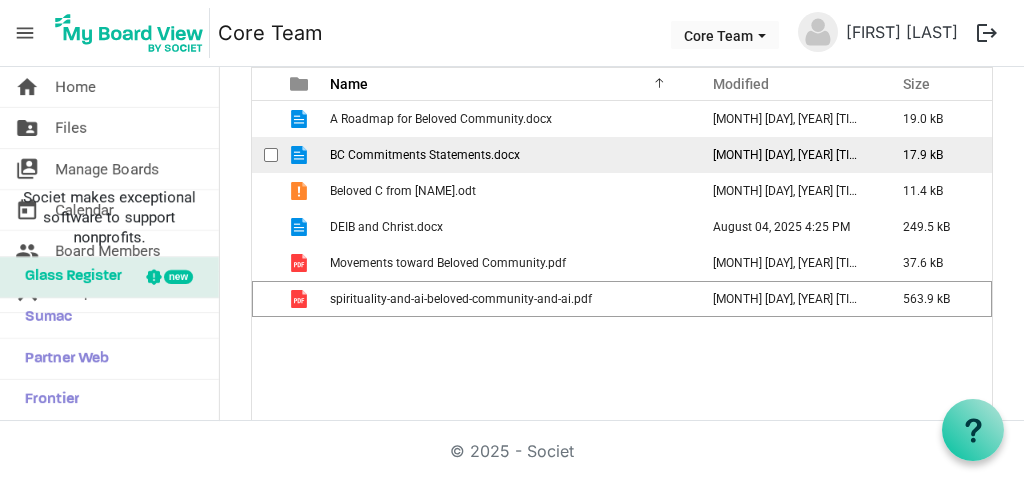 click on "BC Commitments Statements.docx" at bounding box center (425, 155) 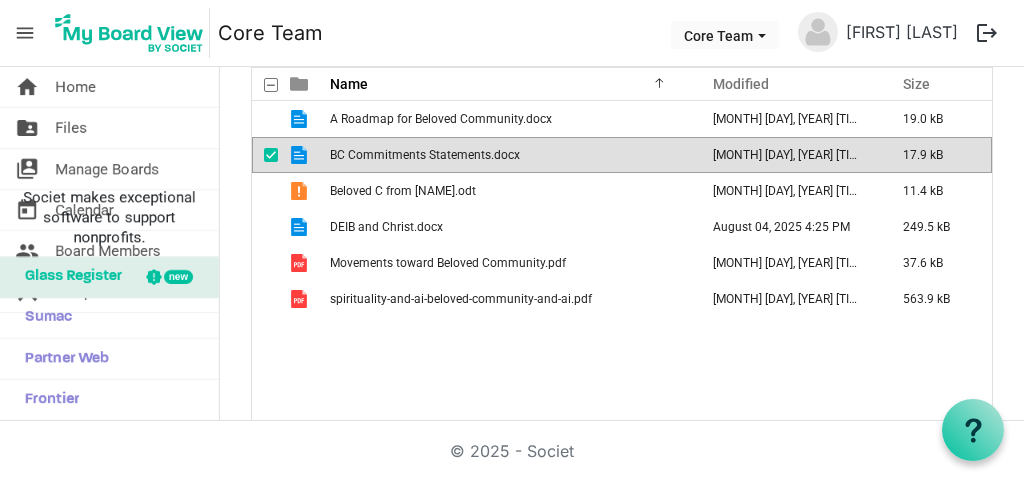 click on "BC Commitments Statements.docx" at bounding box center (425, 155) 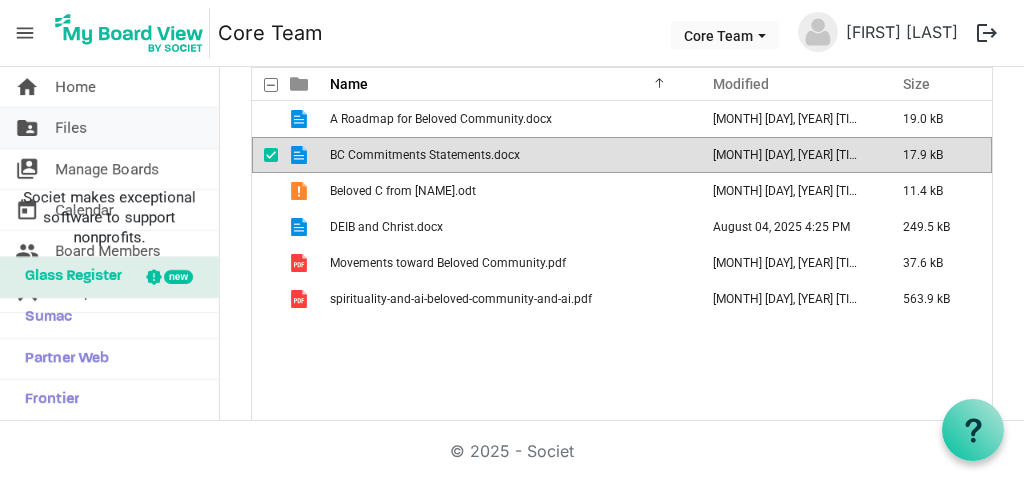 click on "folder_shared
Files" at bounding box center (109, 128) 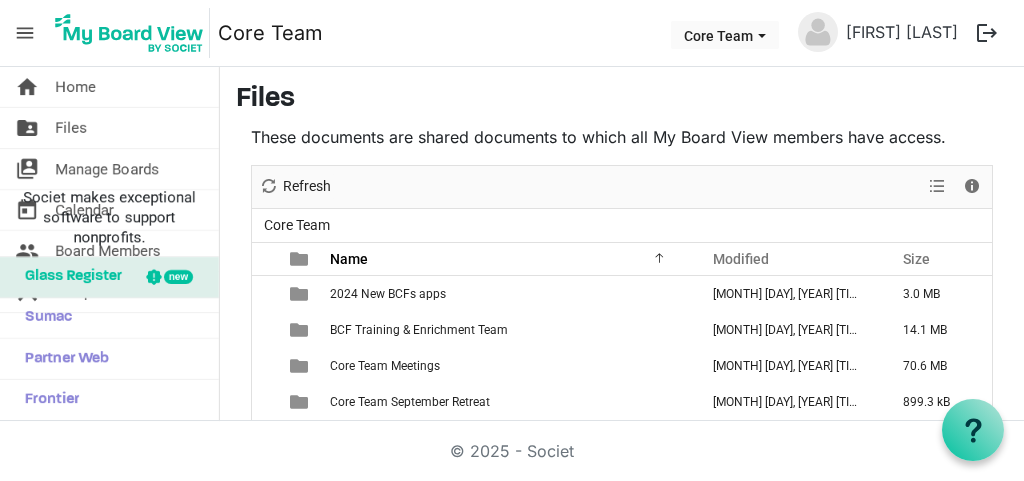 scroll, scrollTop: 0, scrollLeft: 0, axis: both 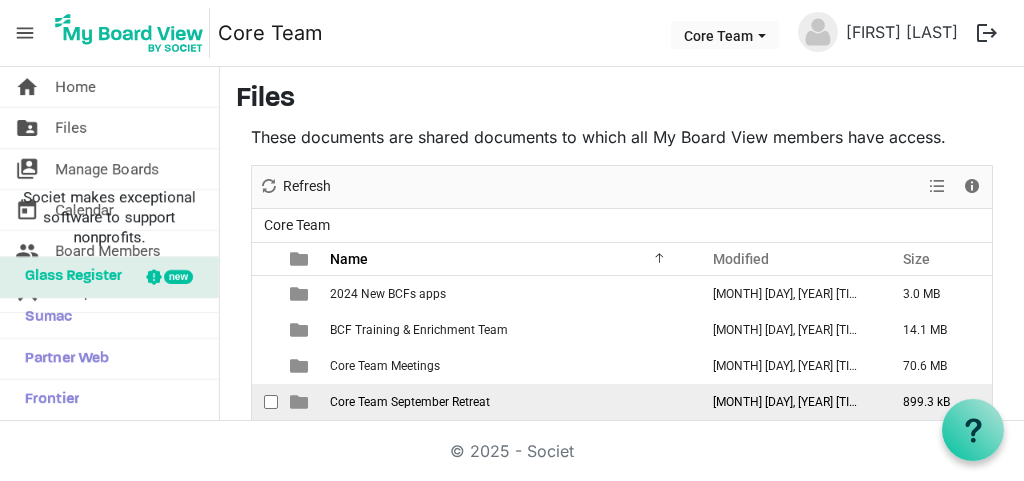 click on "Core Team September Retreat" at bounding box center (410, 402) 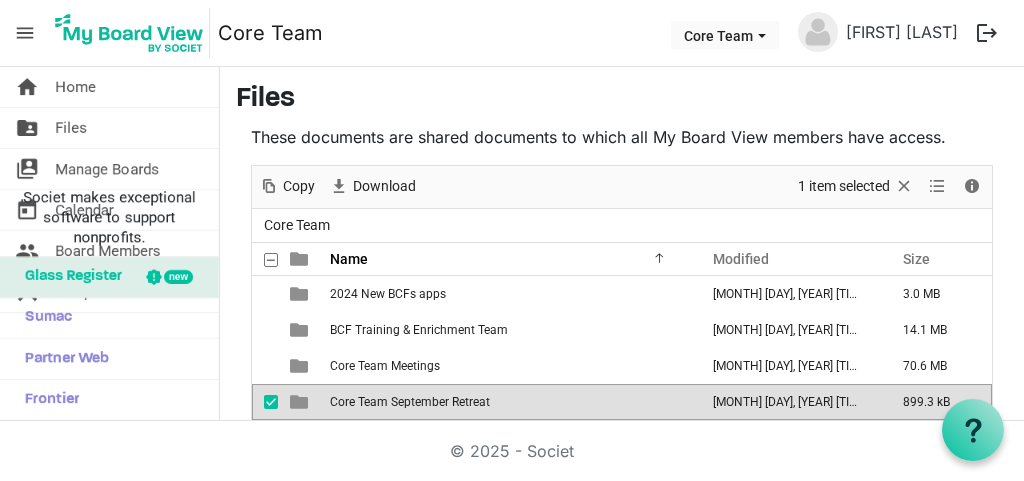 click on "Core Team September Retreat" at bounding box center [410, 402] 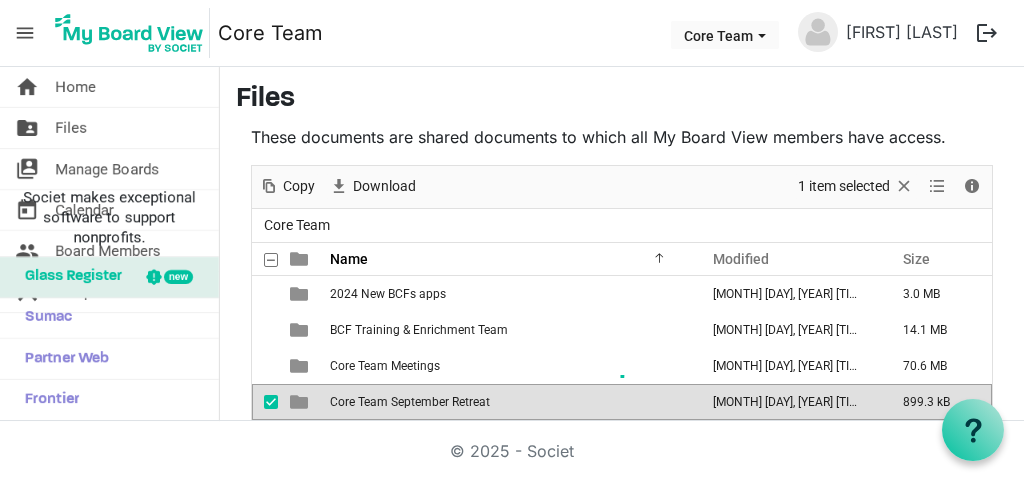 scroll, scrollTop: 175, scrollLeft: 0, axis: vertical 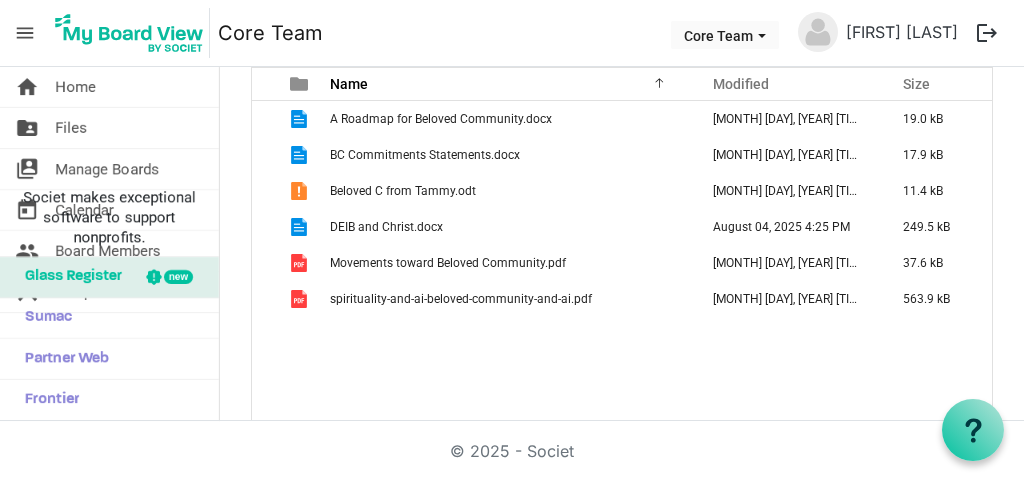 click on "A Roadmap for Beloved Community.docx August 04, 2025 4:26 PM 19.0 kB   BC Commitments Statements.docx July 31, 2025 8:44 PM 17.9 kB   Beloved C from Tammy.odt August 04, 2025 4:26 PM 11.4 kB   DEIB and Christ.docx August 04, 2025 4:25 PM 249.5 kB   Movements toward Beloved Community.pdf August 04, 2025 4:26 PM 37.6 kB   spirituality-and-ai-beloved-community-and-ai.pdf August 04, 2025 4:26 PM 563.9 kB" at bounding box center [622, 269] 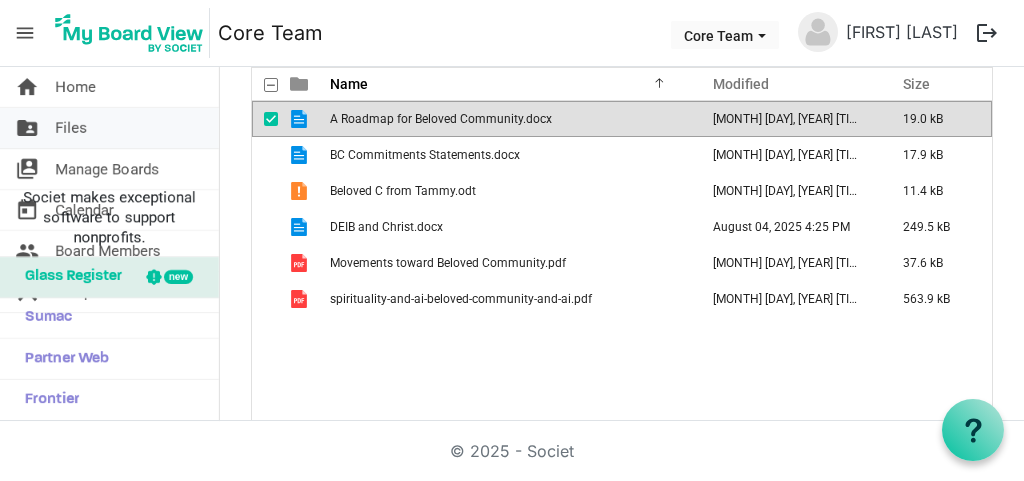 click on "folder_shared
Files" at bounding box center (109, 128) 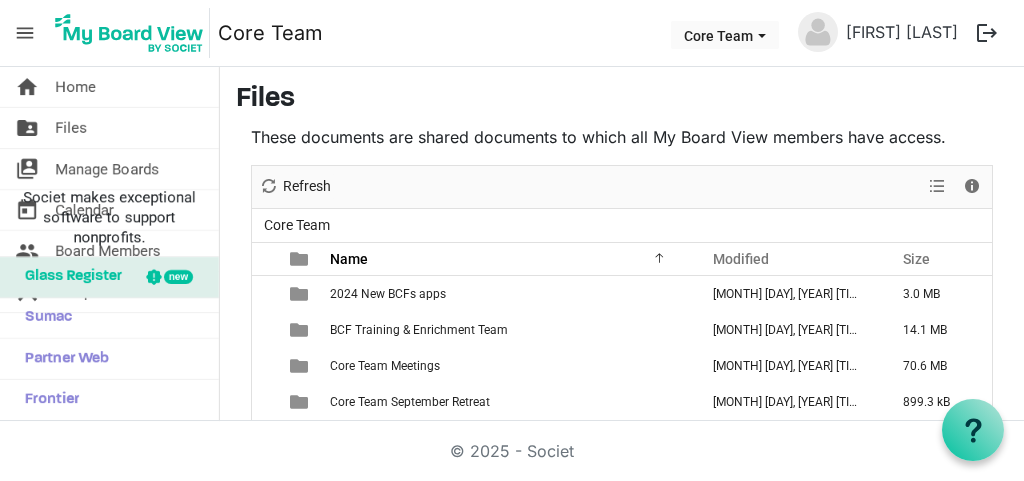 scroll, scrollTop: 0, scrollLeft: 0, axis: both 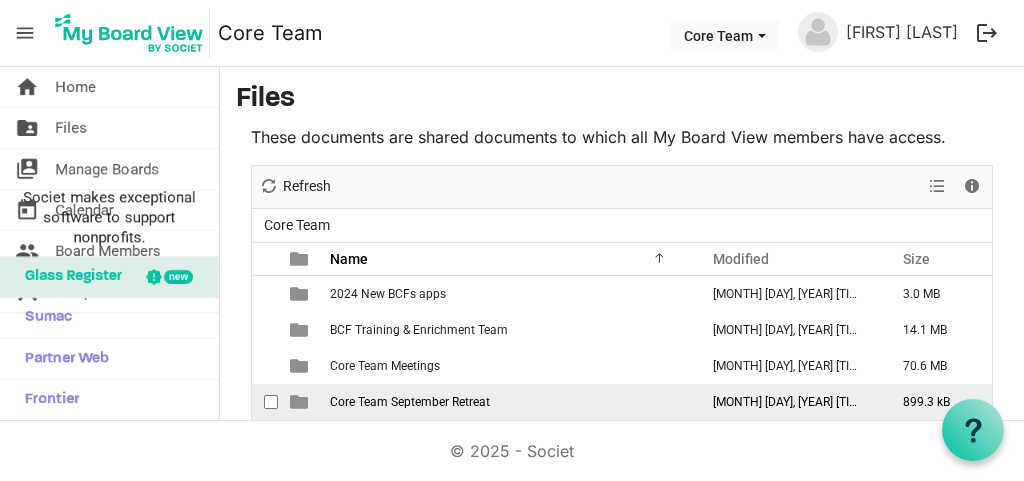 click at bounding box center [271, 402] 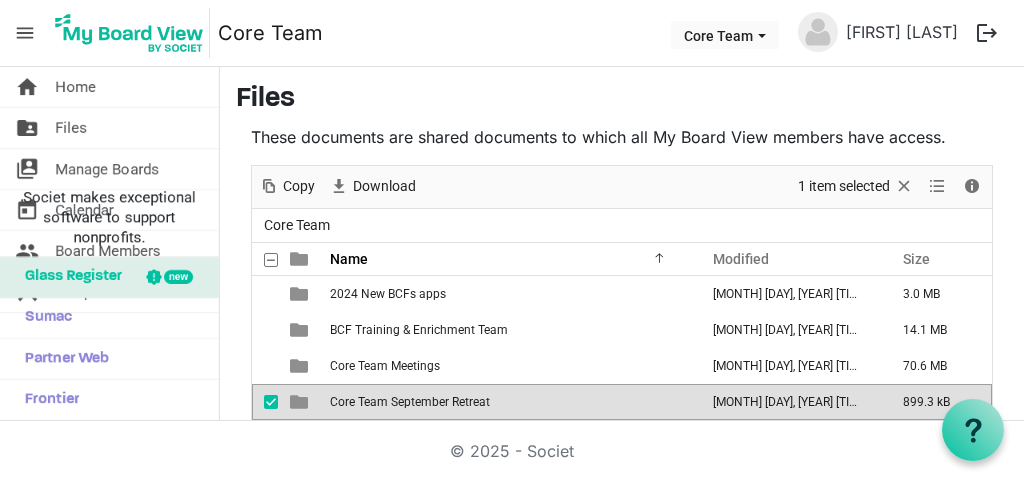 click at bounding box center [271, 402] 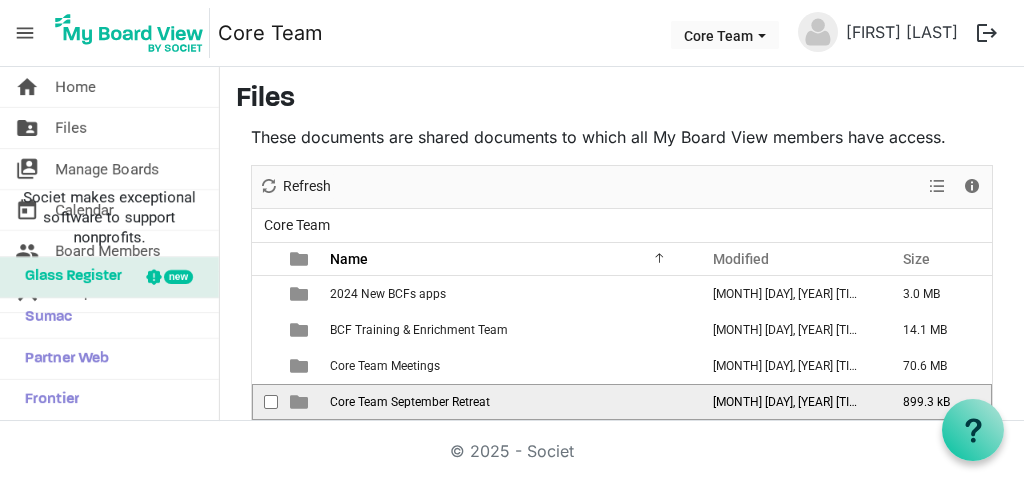 click at bounding box center [271, 402] 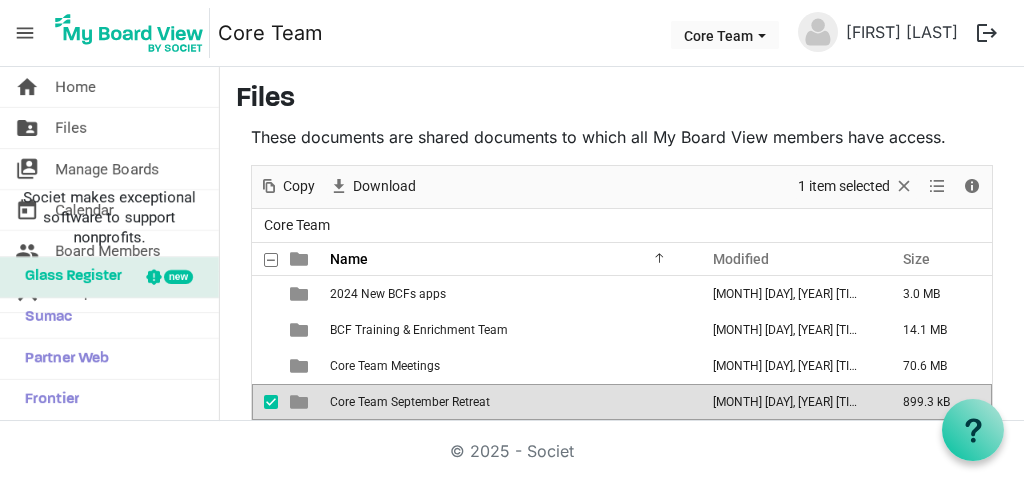 click on "Core Team September Retreat" at bounding box center [410, 402] 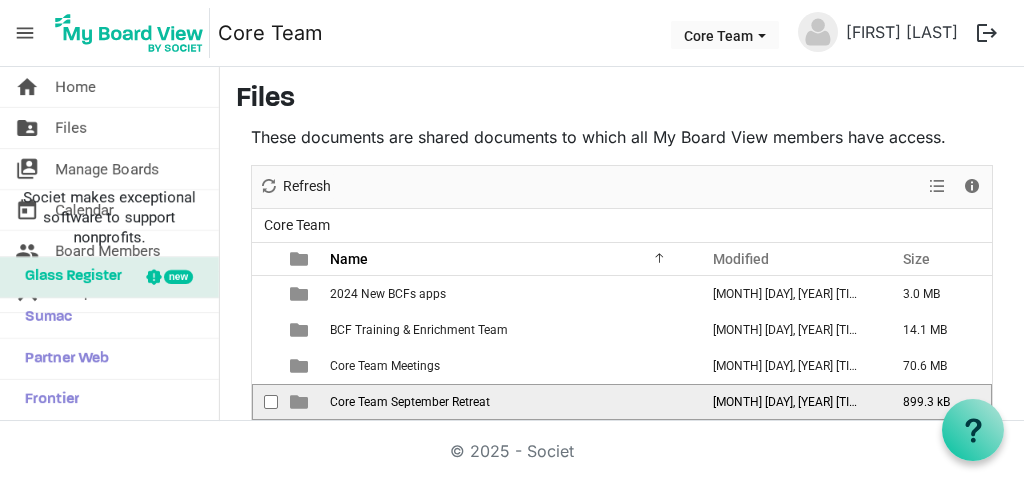 click on "Core Team September Retreat" at bounding box center [410, 402] 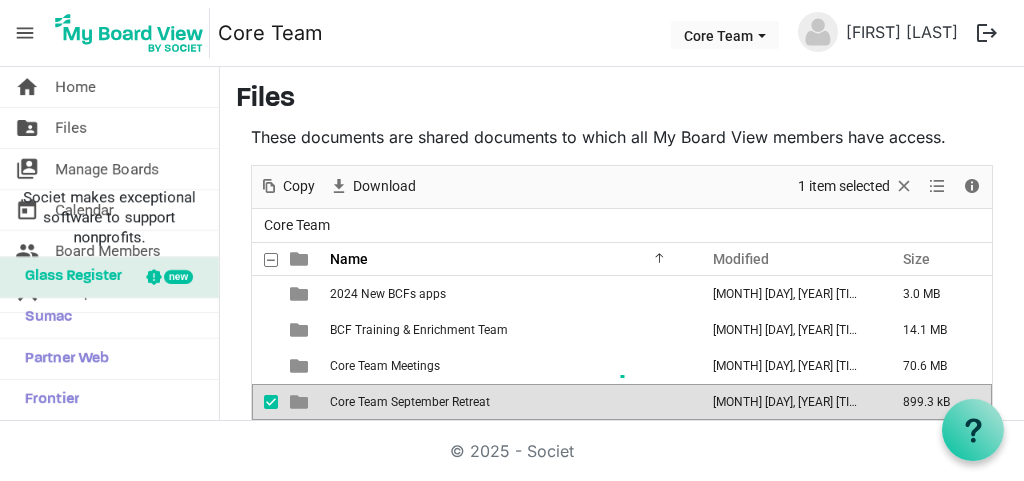 scroll, scrollTop: 175, scrollLeft: 0, axis: vertical 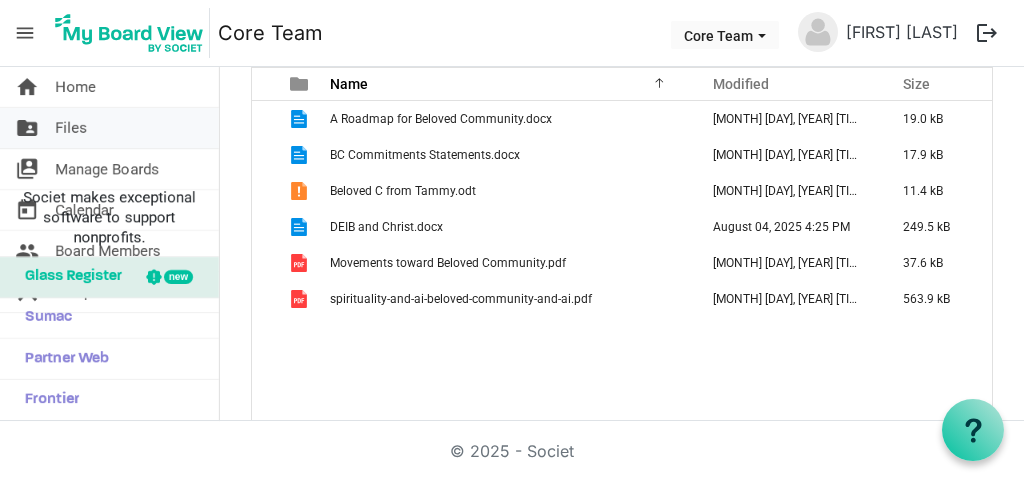 click on "Files" at bounding box center (71, 128) 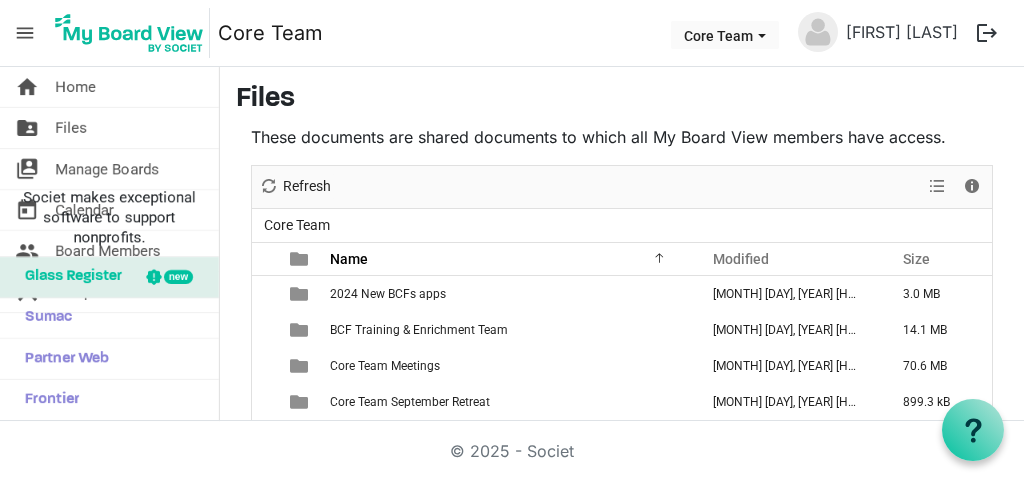 scroll, scrollTop: 0, scrollLeft: 0, axis: both 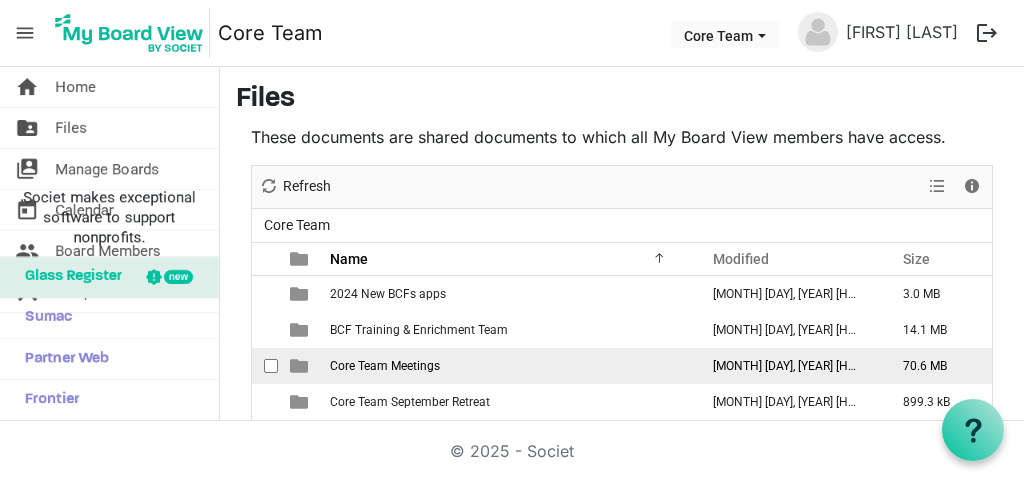 click at bounding box center (271, 366) 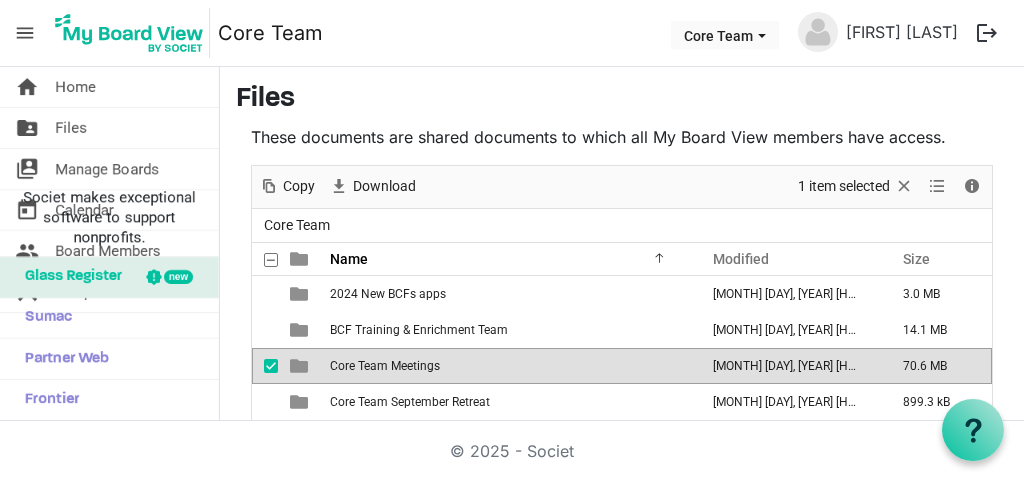 click on "Core Team Meetings" at bounding box center (385, 366) 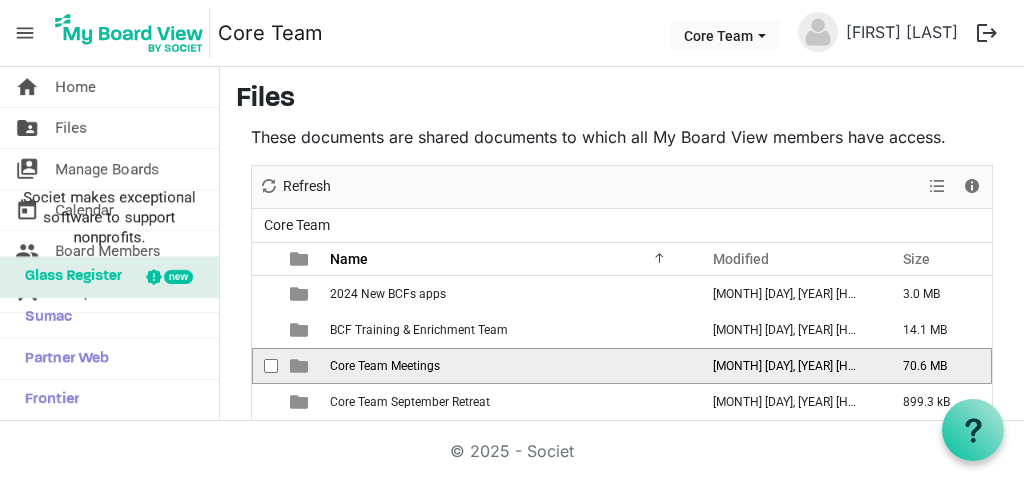 click on "Core Team Meetings" at bounding box center (385, 366) 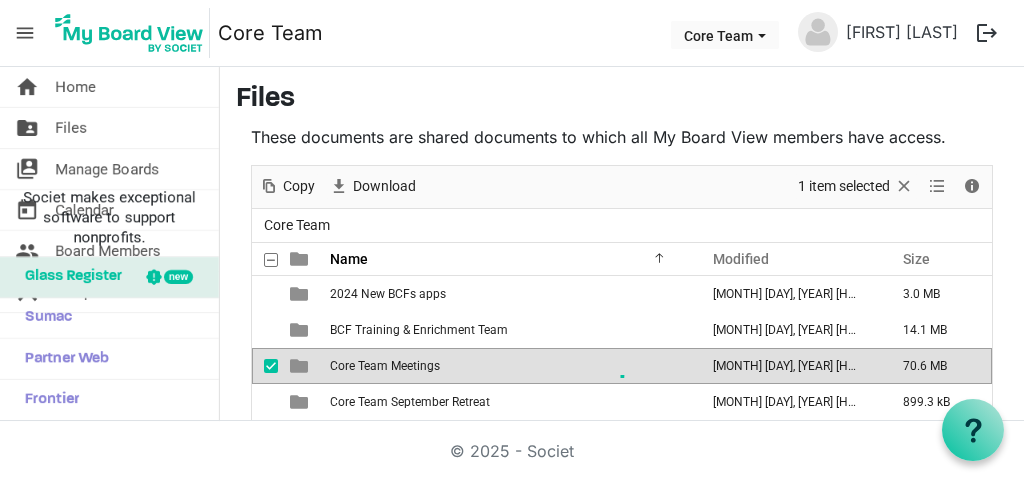 scroll, scrollTop: 175, scrollLeft: 0, axis: vertical 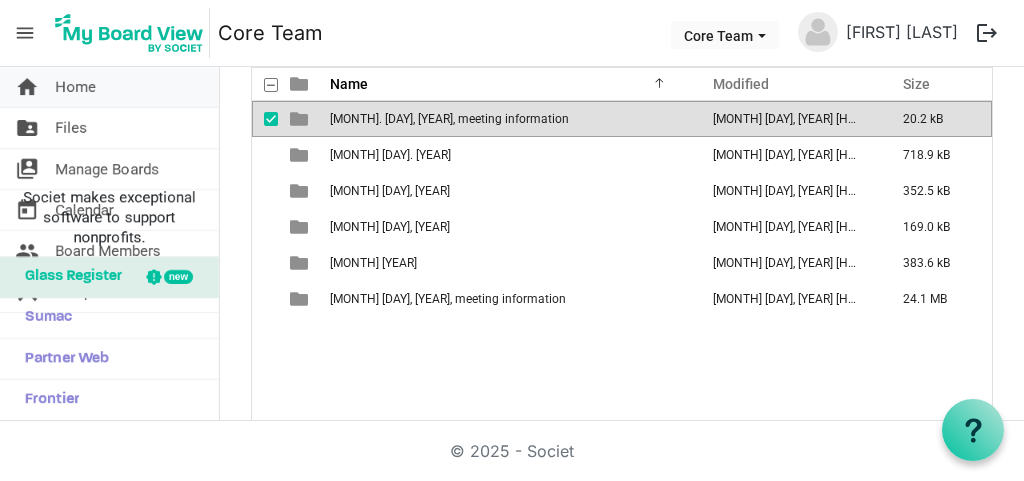 click on "Home" at bounding box center [75, 87] 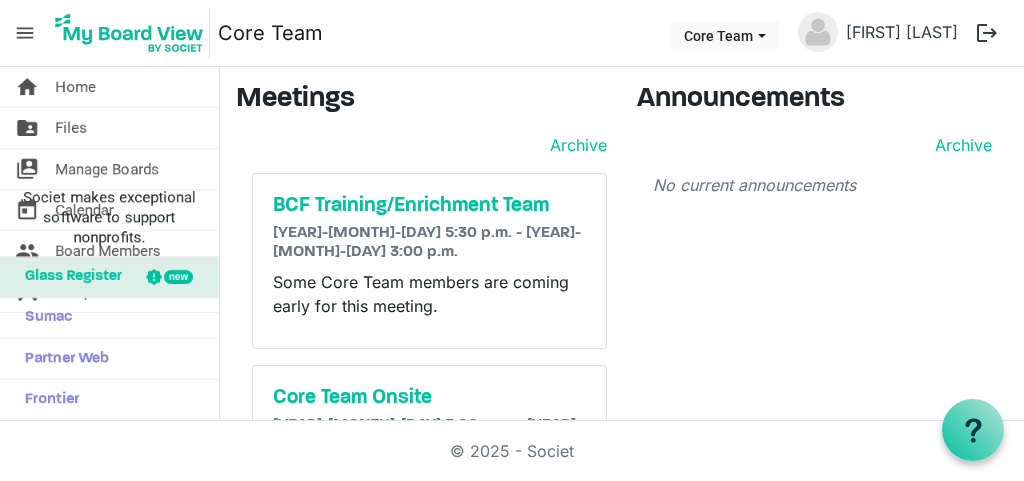 scroll, scrollTop: 0, scrollLeft: 0, axis: both 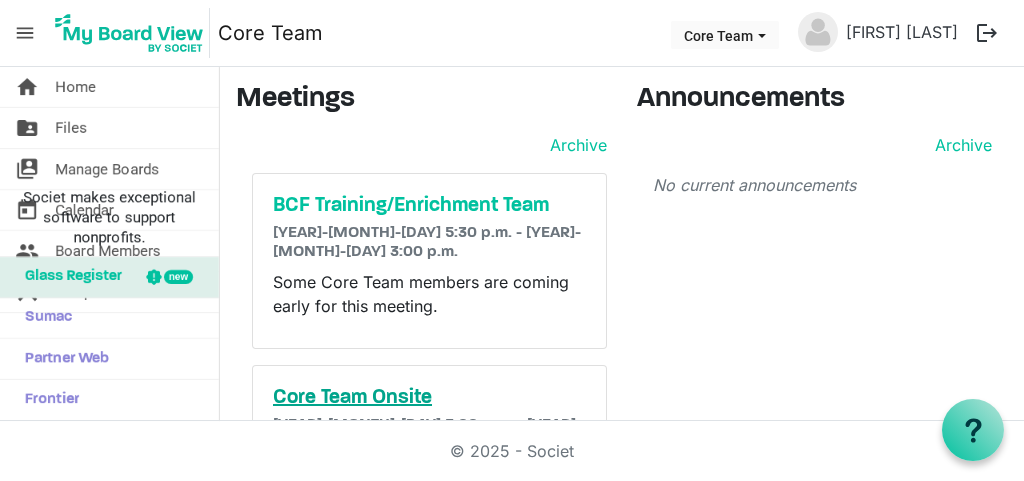 click on "Core Team Onsite" at bounding box center (429, 398) 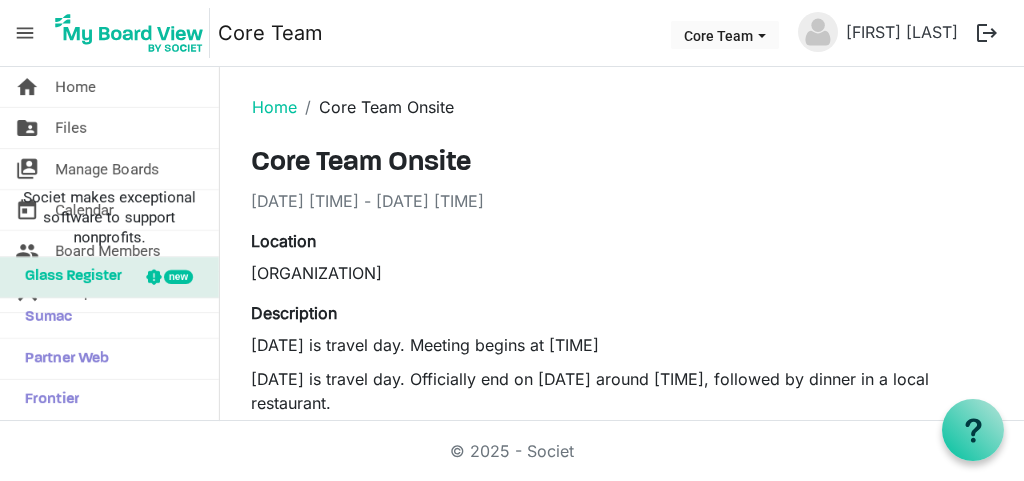 scroll, scrollTop: 0, scrollLeft: 0, axis: both 